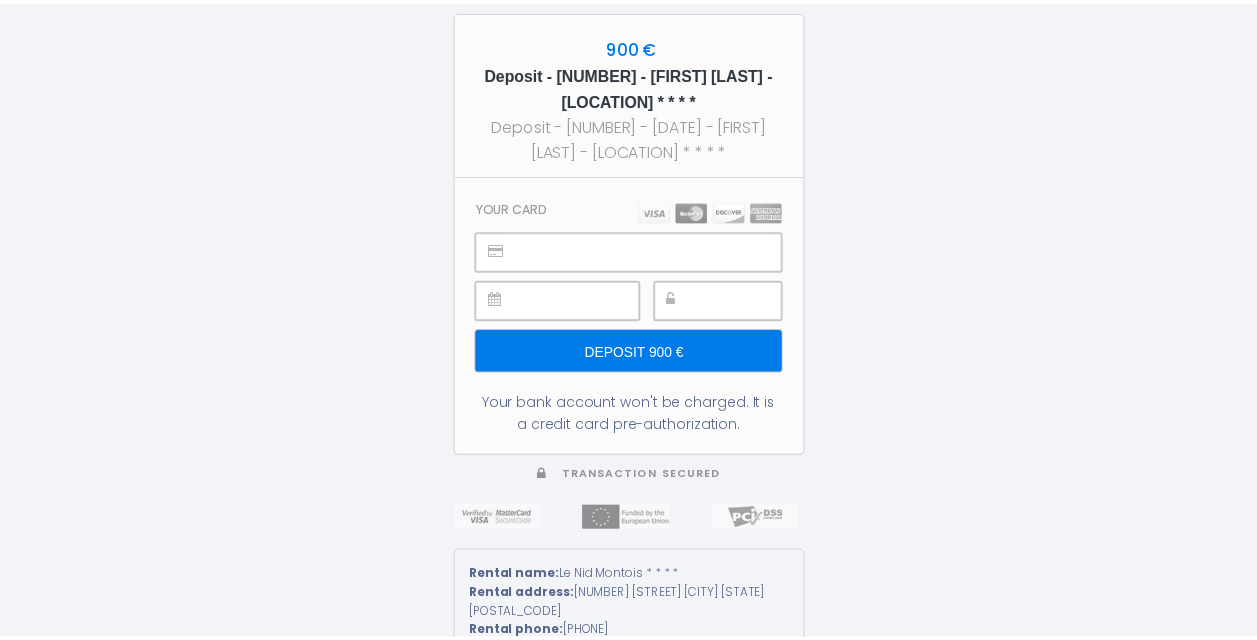 scroll, scrollTop: 0, scrollLeft: 0, axis: both 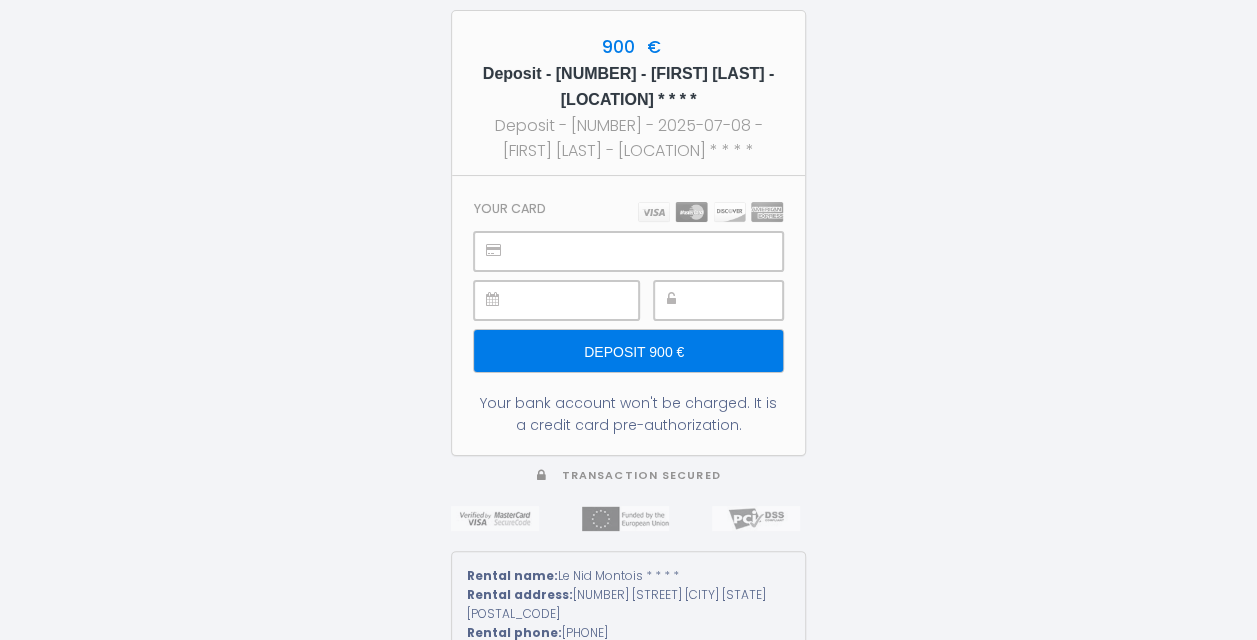 click on "Deposit 900 €" at bounding box center (628, 351) 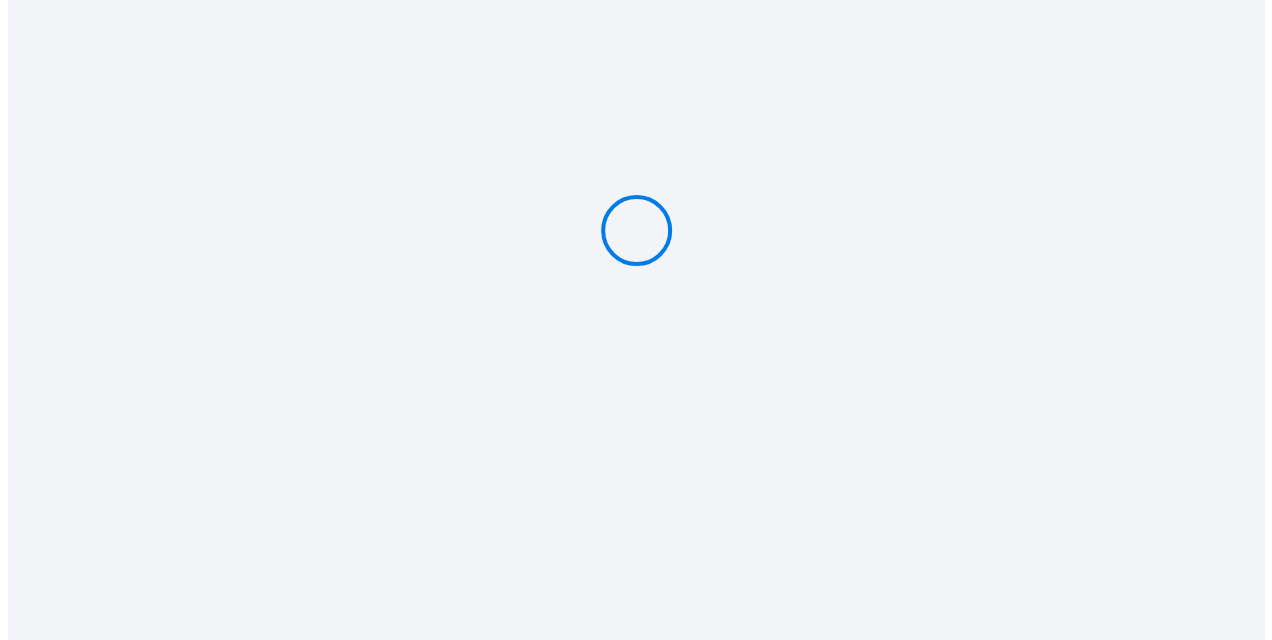 scroll, scrollTop: 0, scrollLeft: 0, axis: both 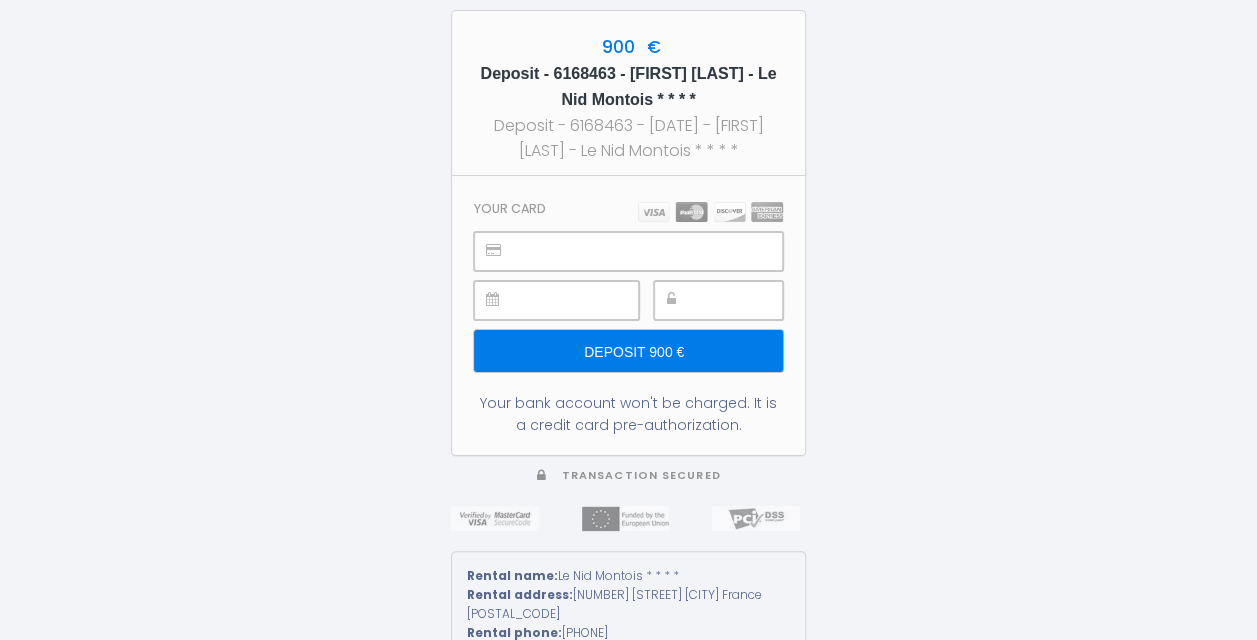 click on "Deposit 900 €" at bounding box center (628, 351) 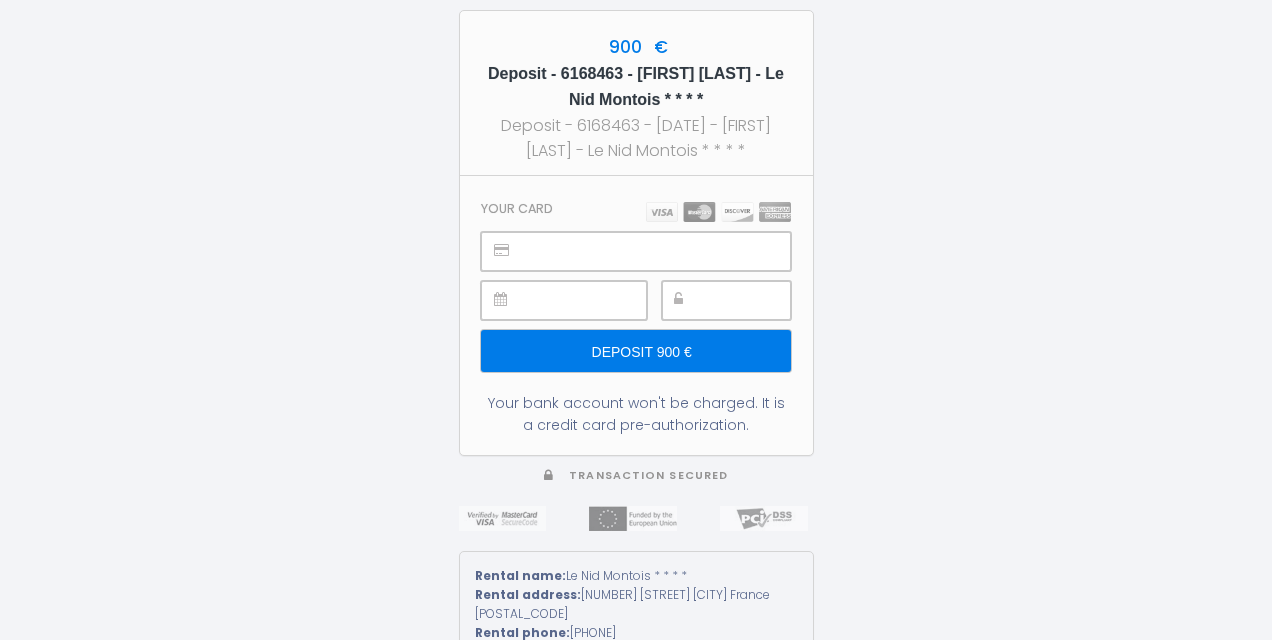 scroll, scrollTop: 0, scrollLeft: 0, axis: both 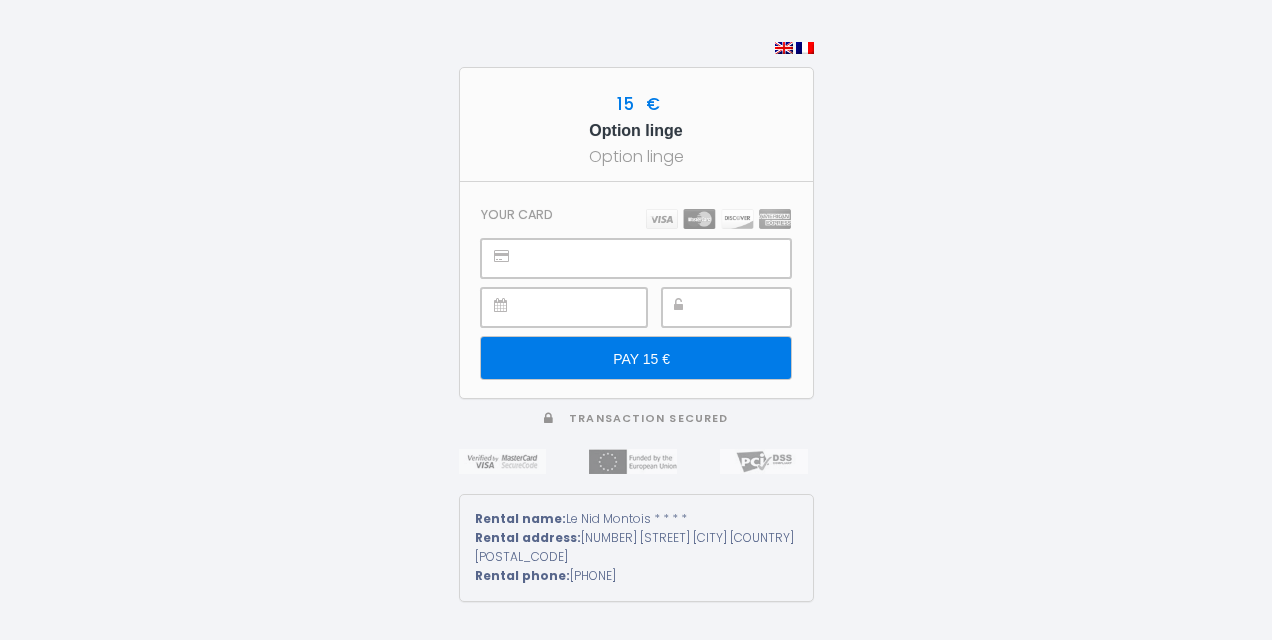 click on "PAY 15 €" at bounding box center [635, 358] 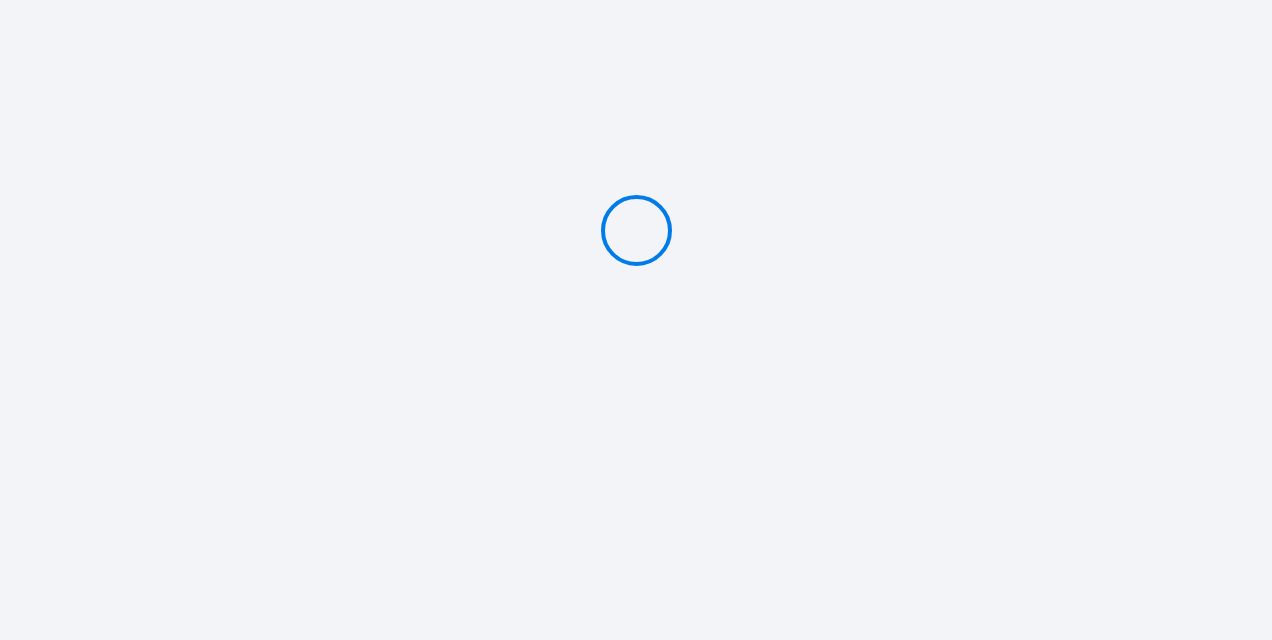 scroll, scrollTop: 0, scrollLeft: 0, axis: both 